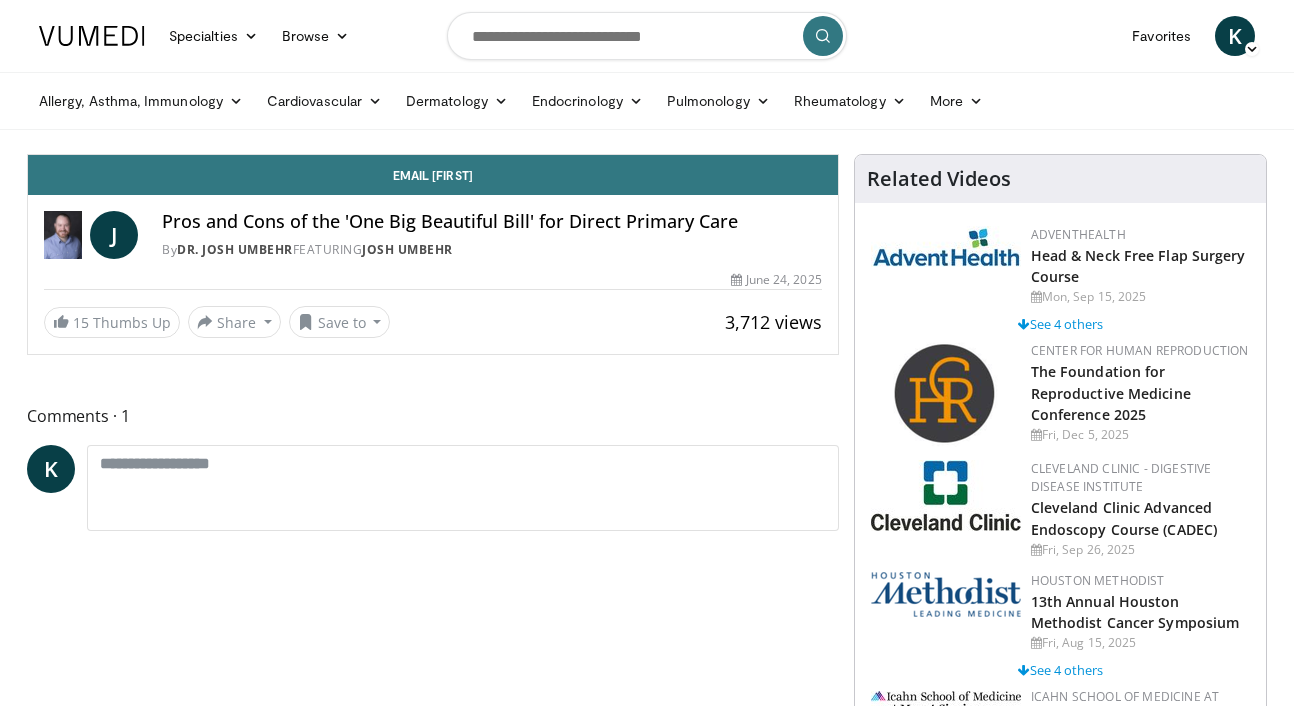 scroll, scrollTop: 0, scrollLeft: 0, axis: both 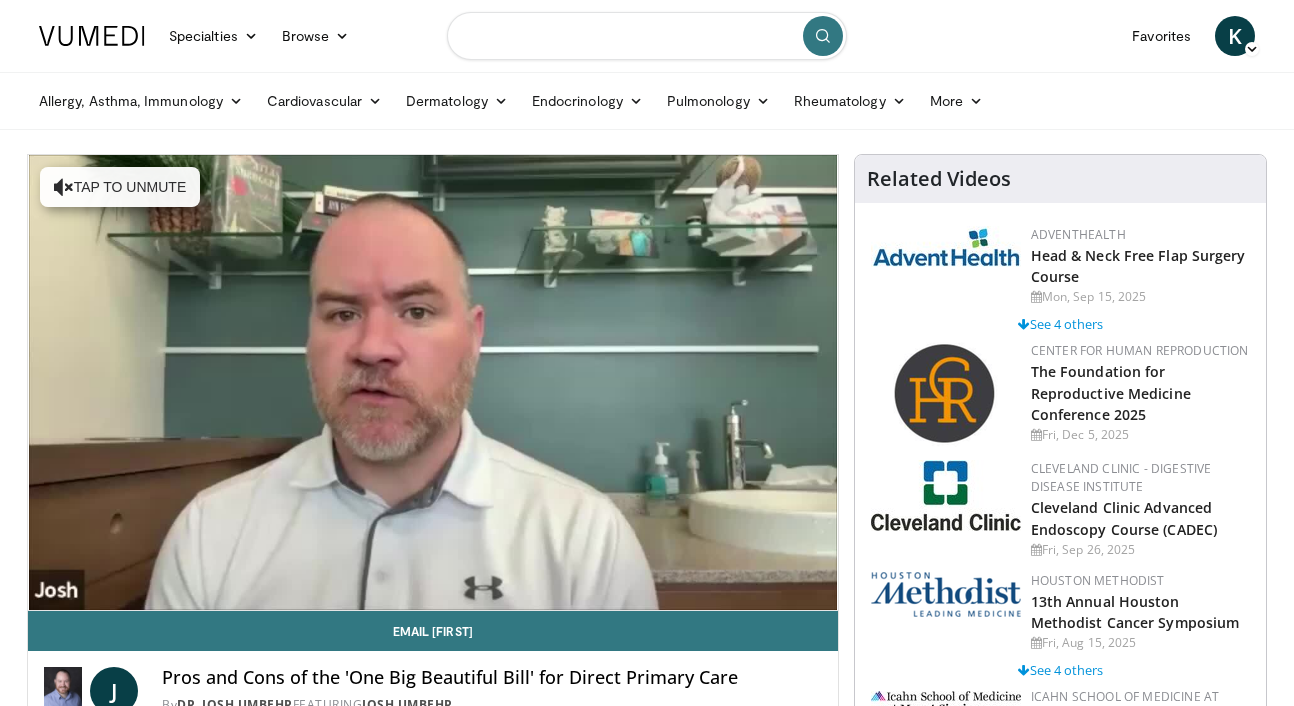click at bounding box center [647, 36] 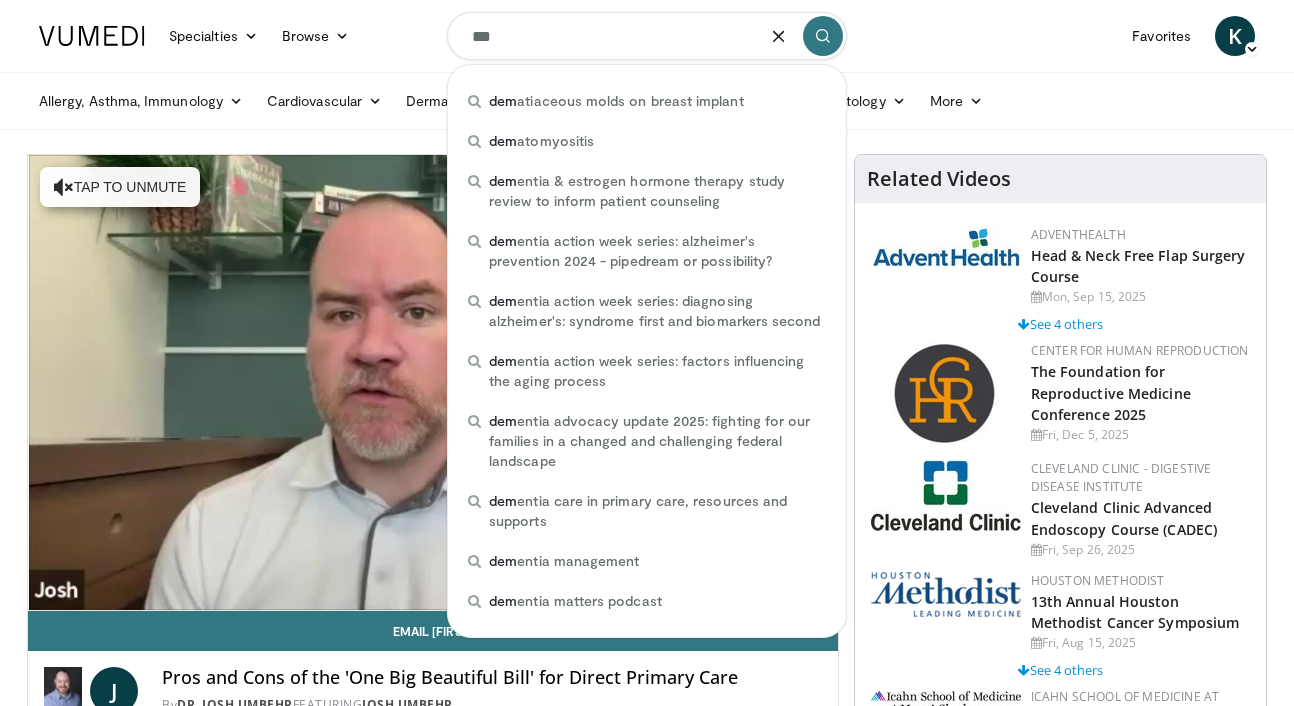 click on "Specialties
Adult & Family Medicine
Allergy, Asthma, Immunology
Anesthesiology
Cardiology
Dental
Dermatology
Endocrinology
Gastroenterology & Hepatology
General Surgery
Hematology & Oncology
Infectious Disease
Nephrology
Neurology
Neurosurgery
Obstetrics & Gynecology
Ophthalmology
Oral Maxillofacial
Orthopaedics
Otolaryngology
Pediatrics
Plastic Surgery
Podiatry
Psychiatry
Pulmonology
Radiation Oncology
Radiology
Rheumatology
Urology
Browse
K" at bounding box center [647, 36] 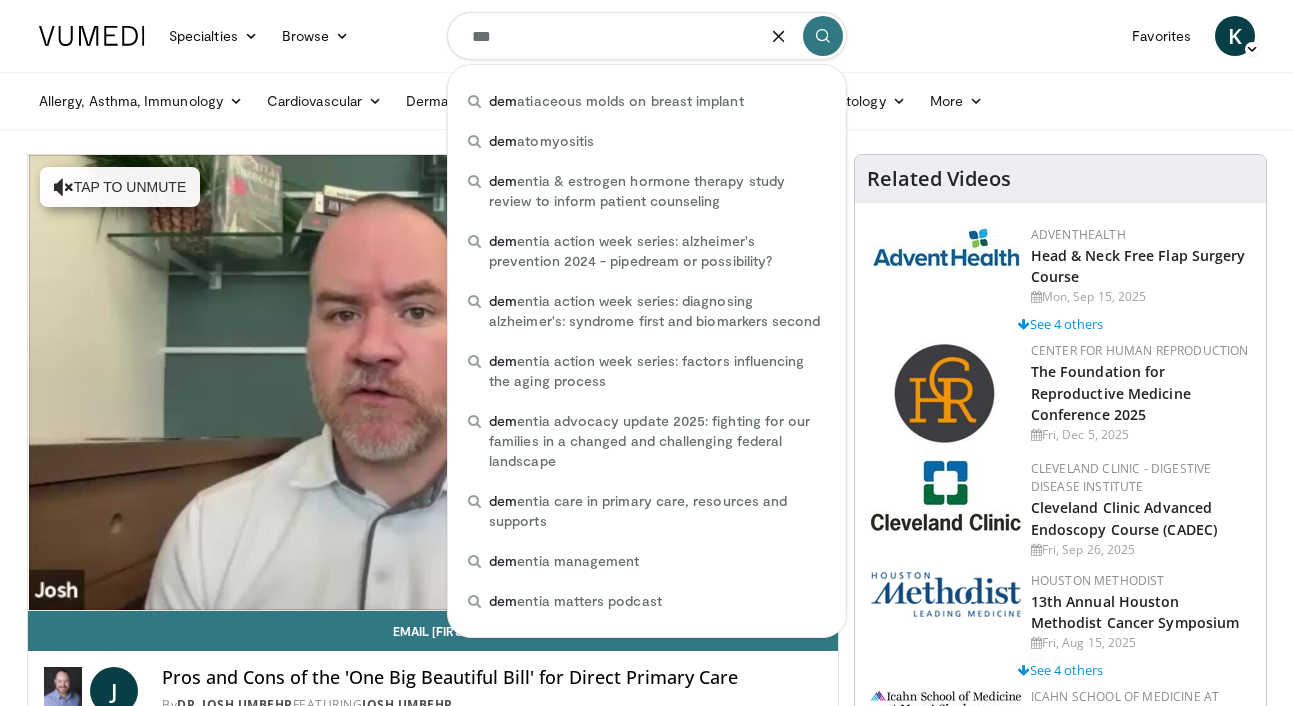 click on "***" at bounding box center [647, 36] 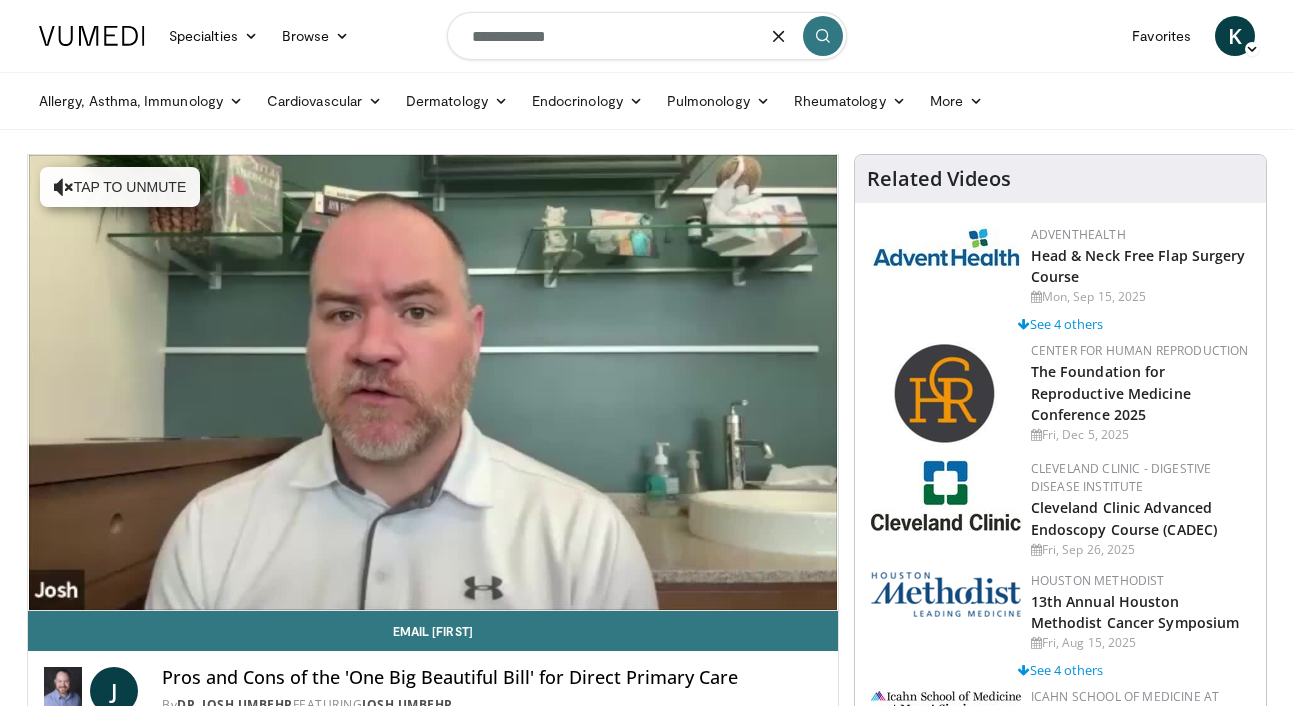 type on "**********" 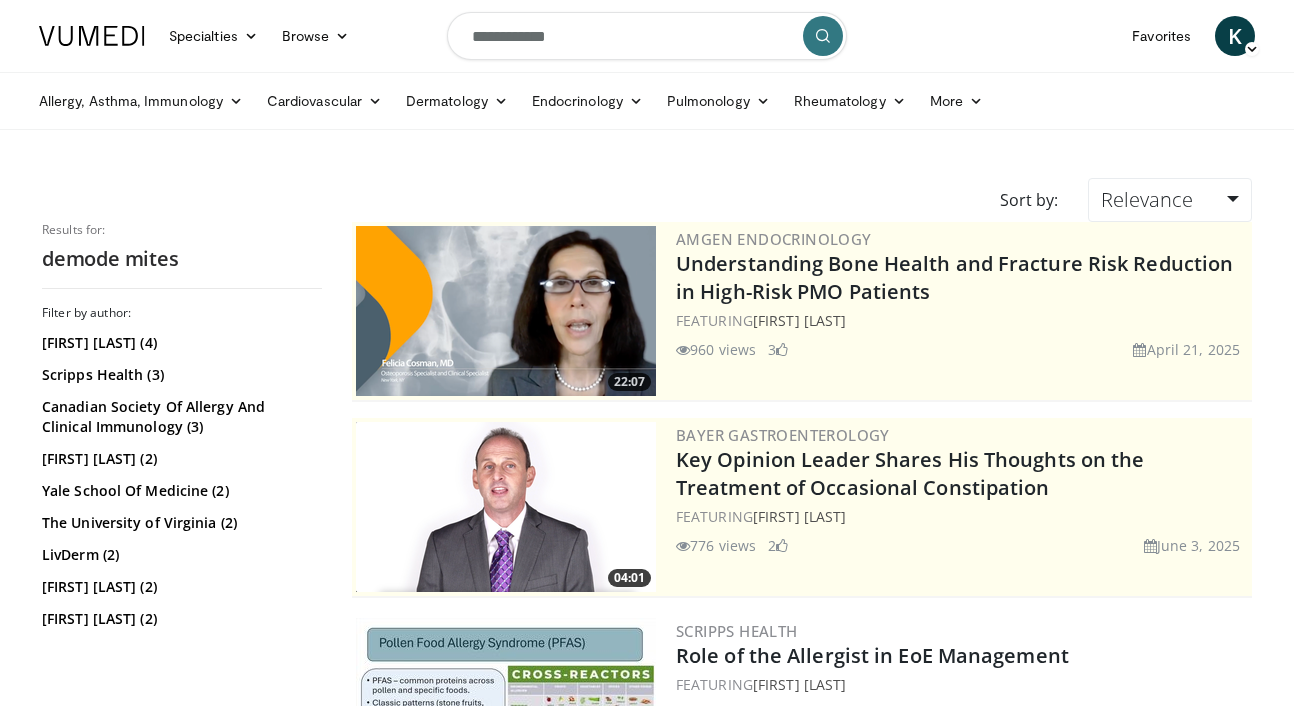 scroll, scrollTop: 0, scrollLeft: 0, axis: both 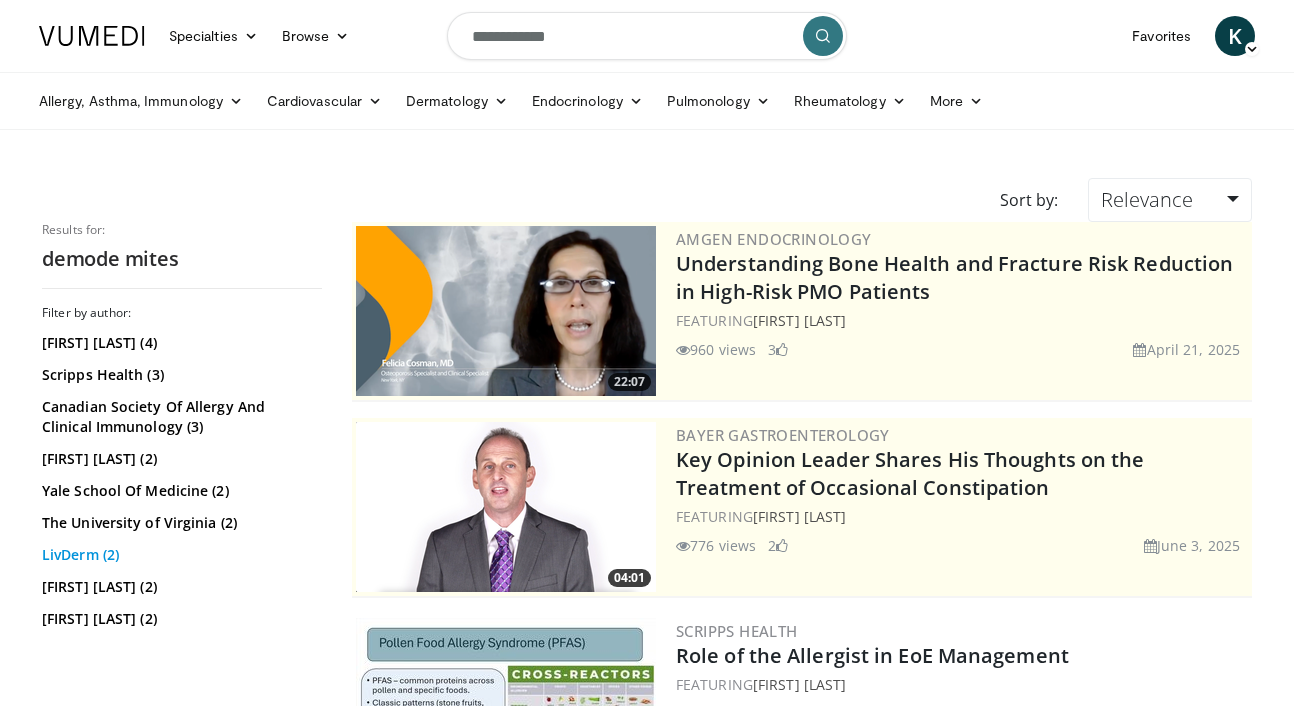 click on "LivDerm  (2)" at bounding box center (179, 555) 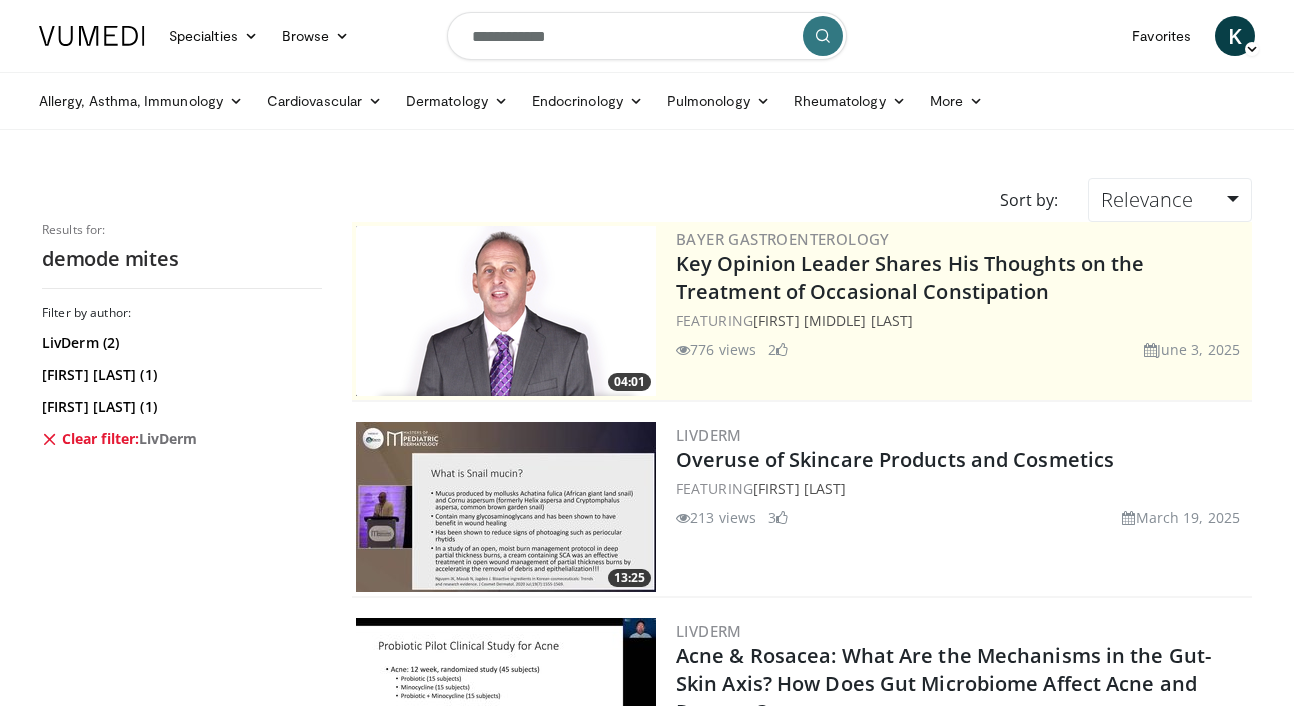 scroll, scrollTop: 0, scrollLeft: 0, axis: both 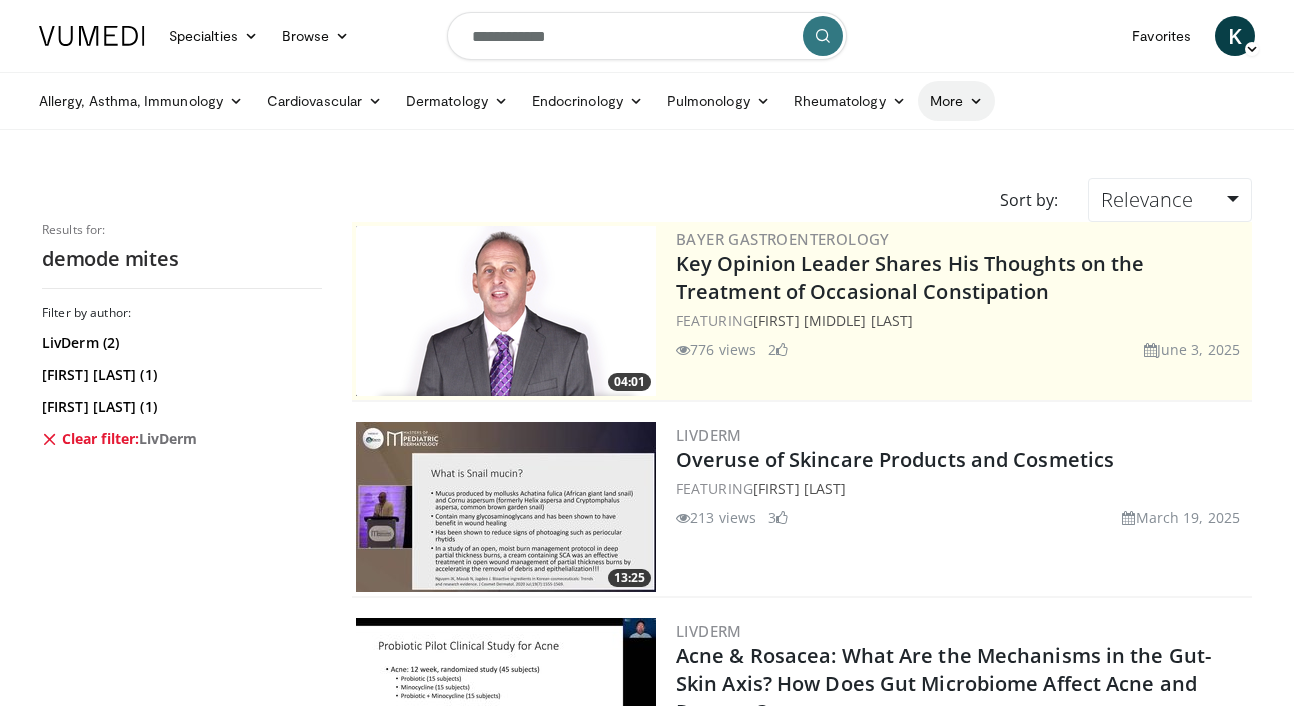 click at bounding box center (976, 101) 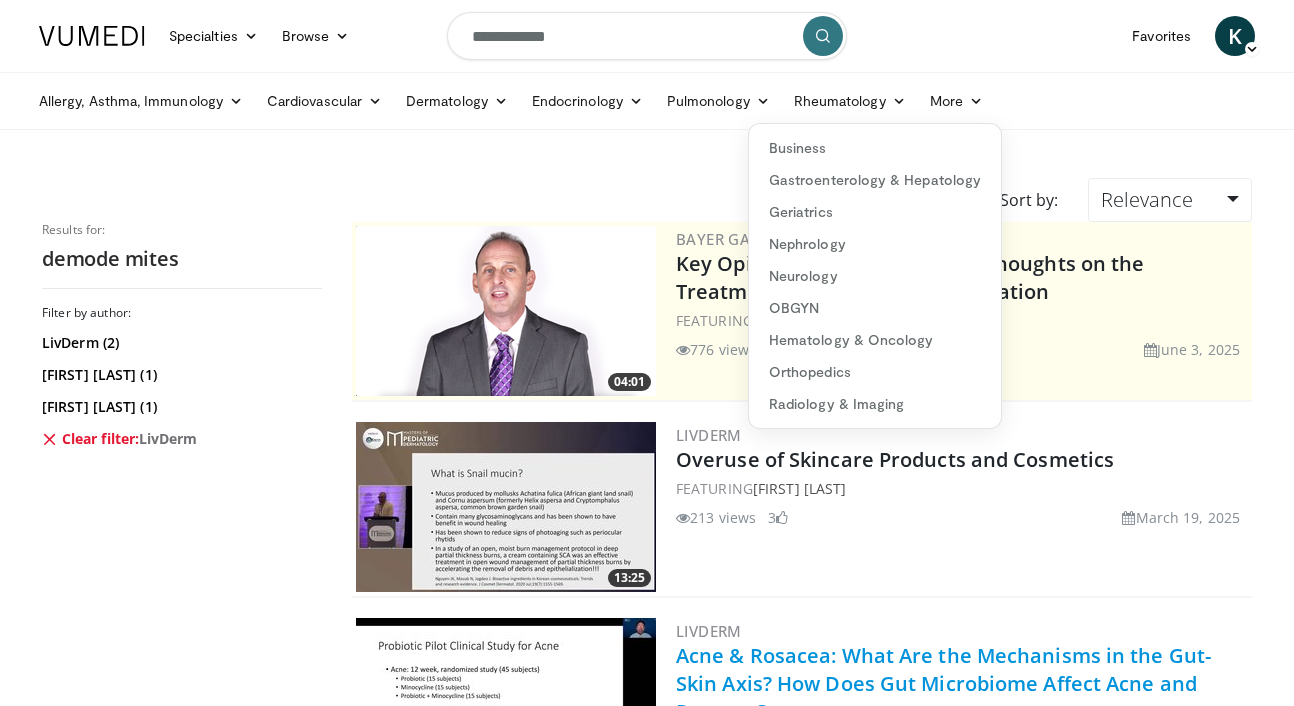 click on "Acne & Rosacea: What Are the Mechanisms in the Gut-Skin Axis? How Does Gut Microbiome Affect Acne and Rosacea?" at bounding box center (943, 683) 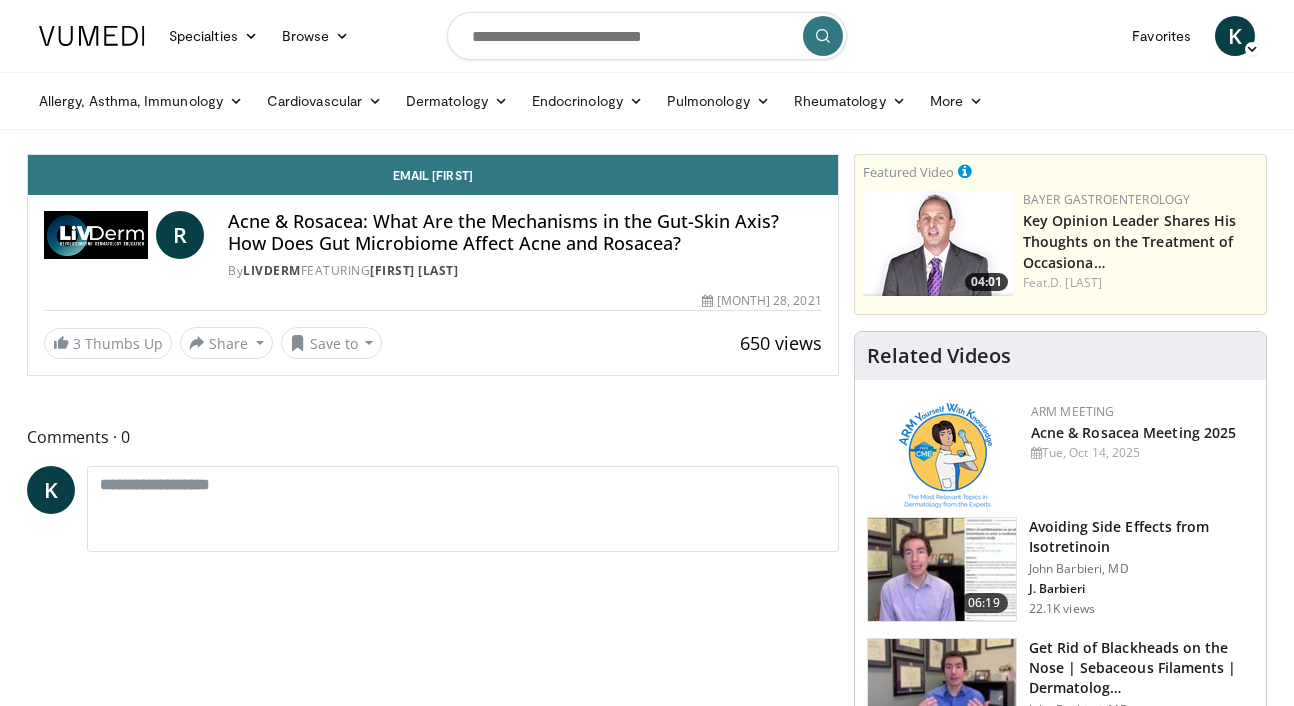 scroll, scrollTop: 0, scrollLeft: 0, axis: both 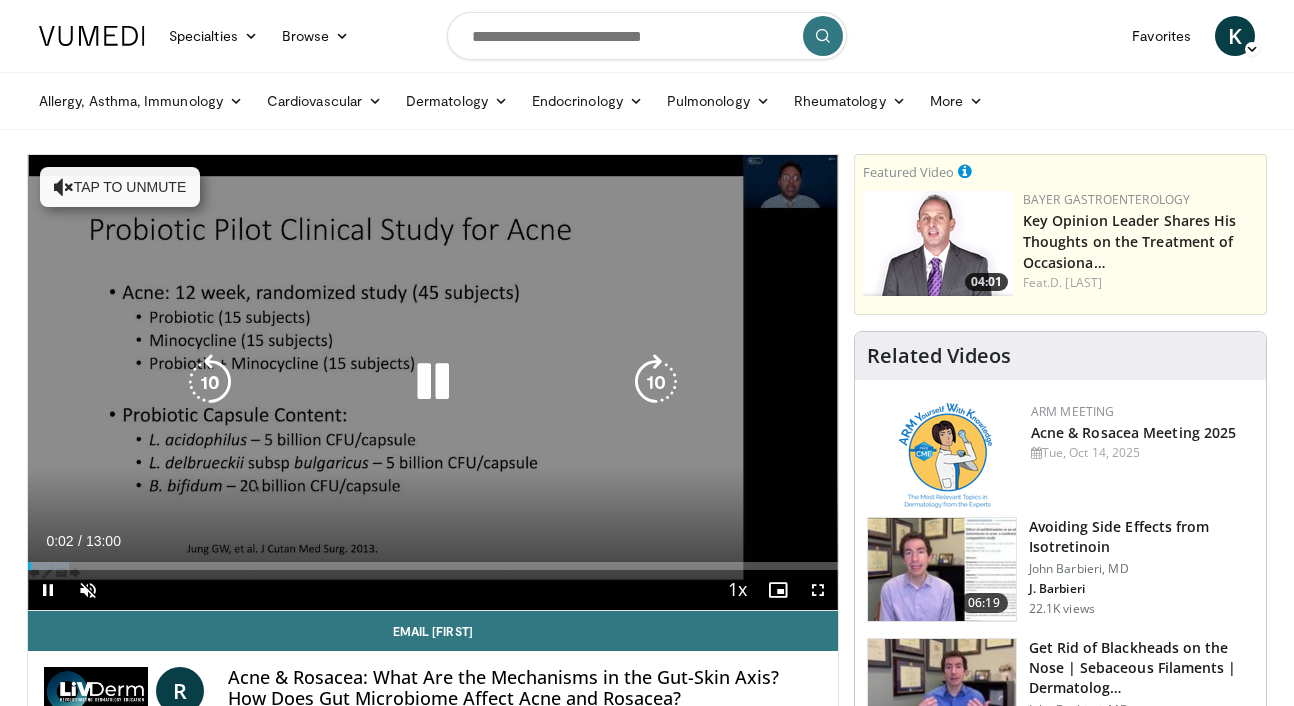 click on "Tap to unmute" at bounding box center [120, 187] 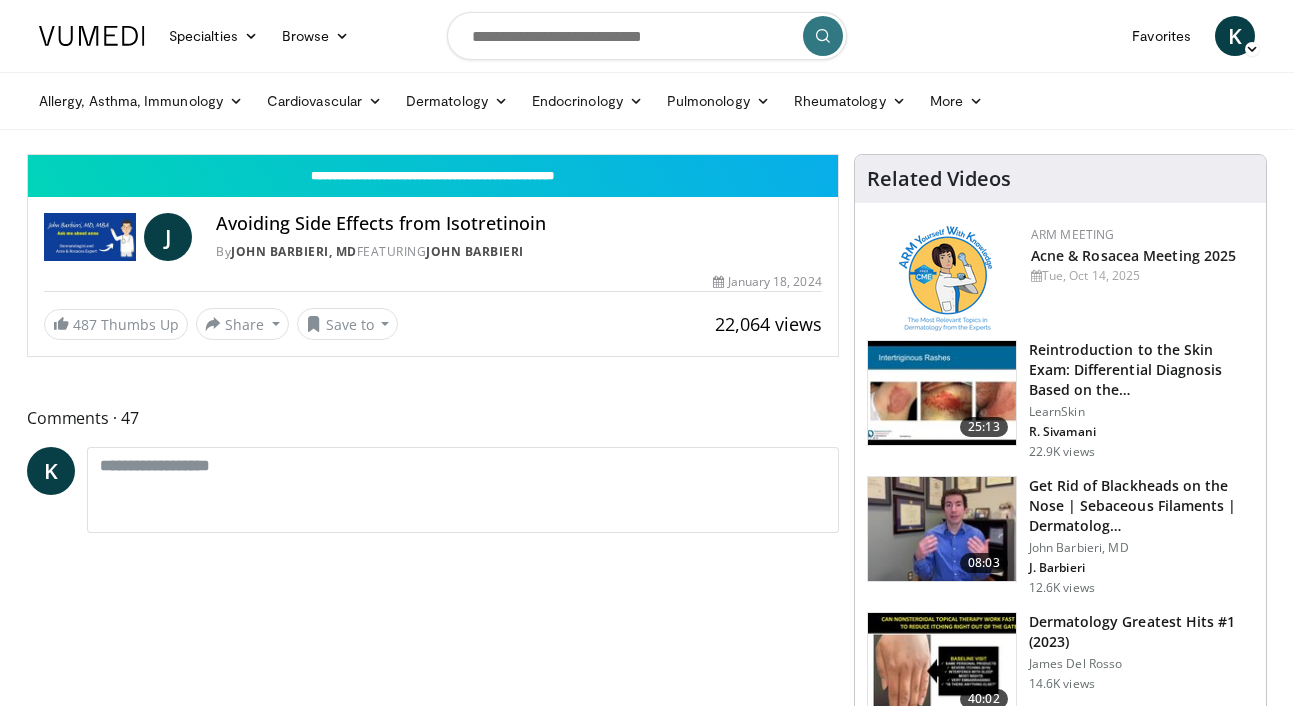 scroll, scrollTop: 0, scrollLeft: 0, axis: both 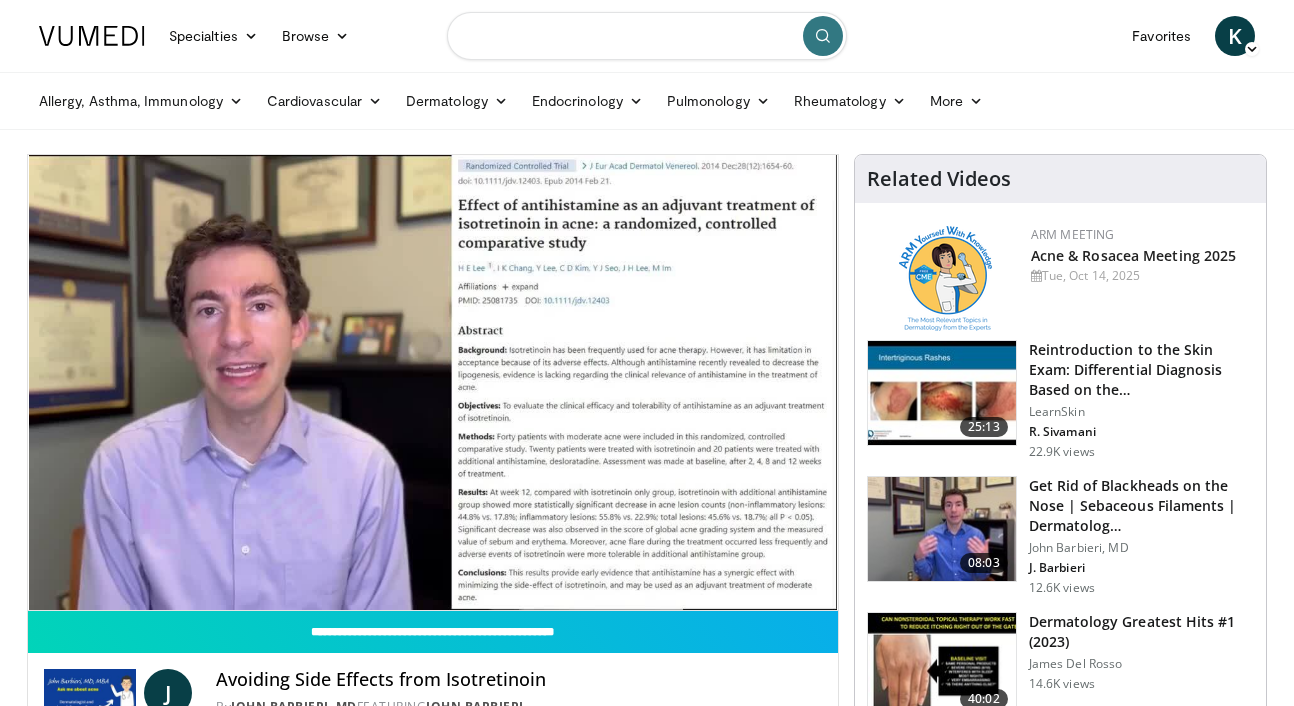 click at bounding box center [647, 36] 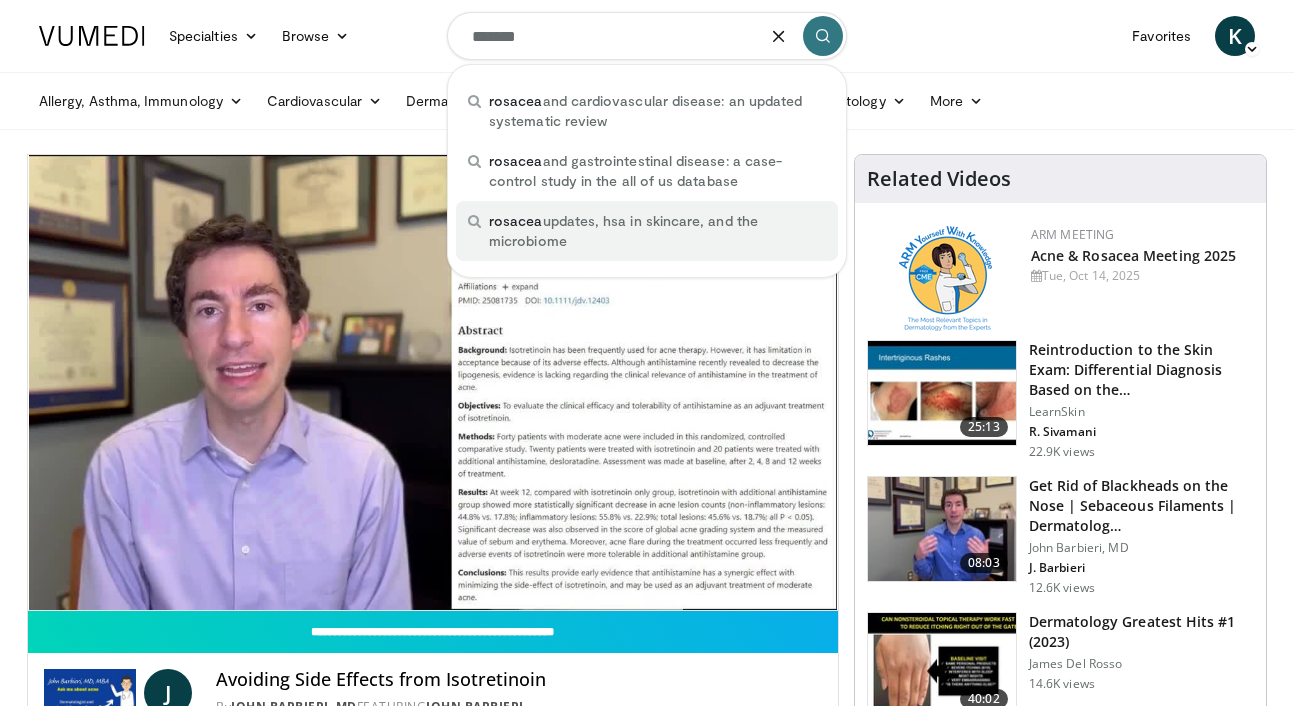click on "rosacea  updates, hsa in skincare, and the microbiome" at bounding box center (657, 231) 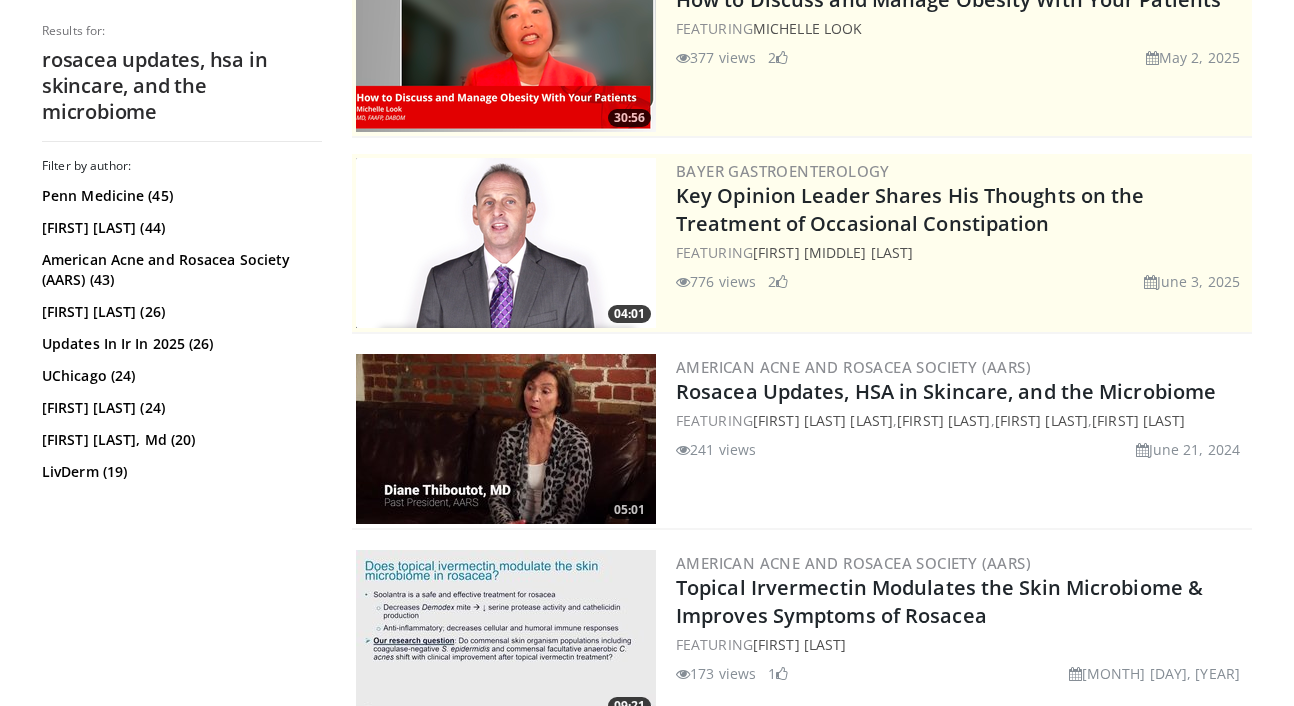 scroll, scrollTop: 265, scrollLeft: 0, axis: vertical 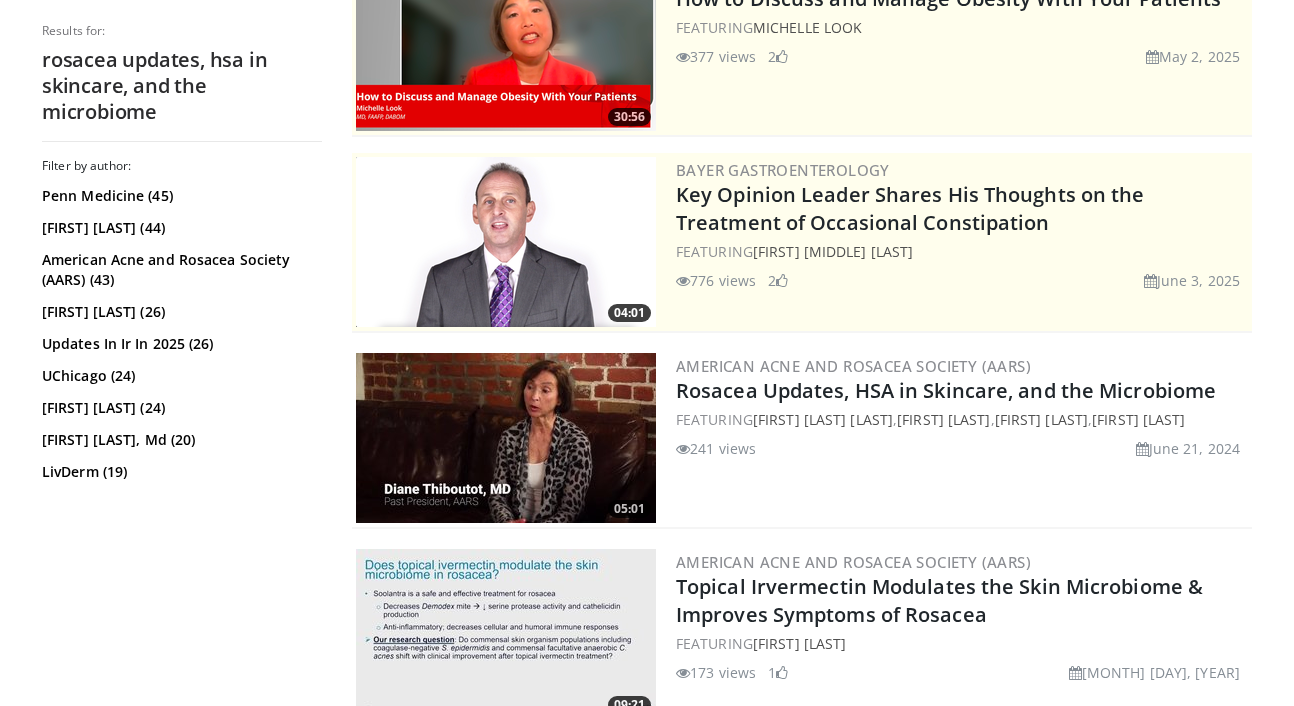 click on "American Acne and Rosacea Society (AARS)" at bounding box center (853, 366) 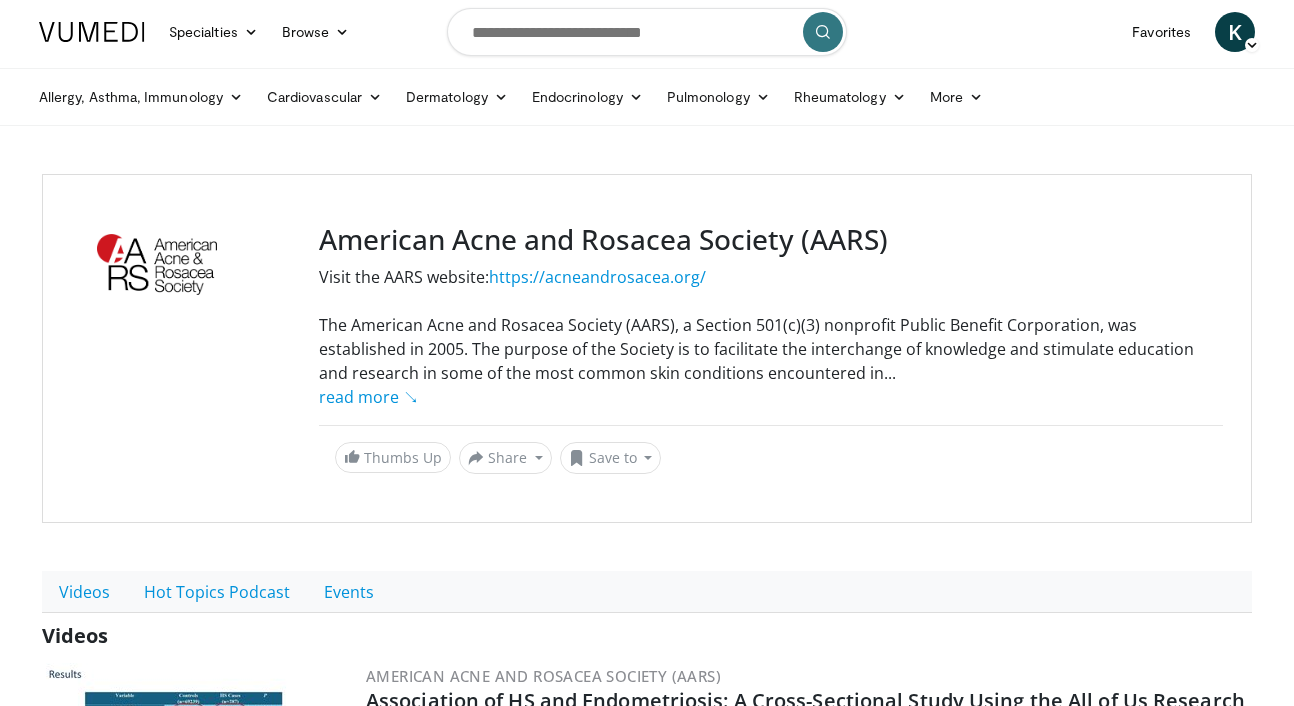scroll, scrollTop: 0, scrollLeft: 0, axis: both 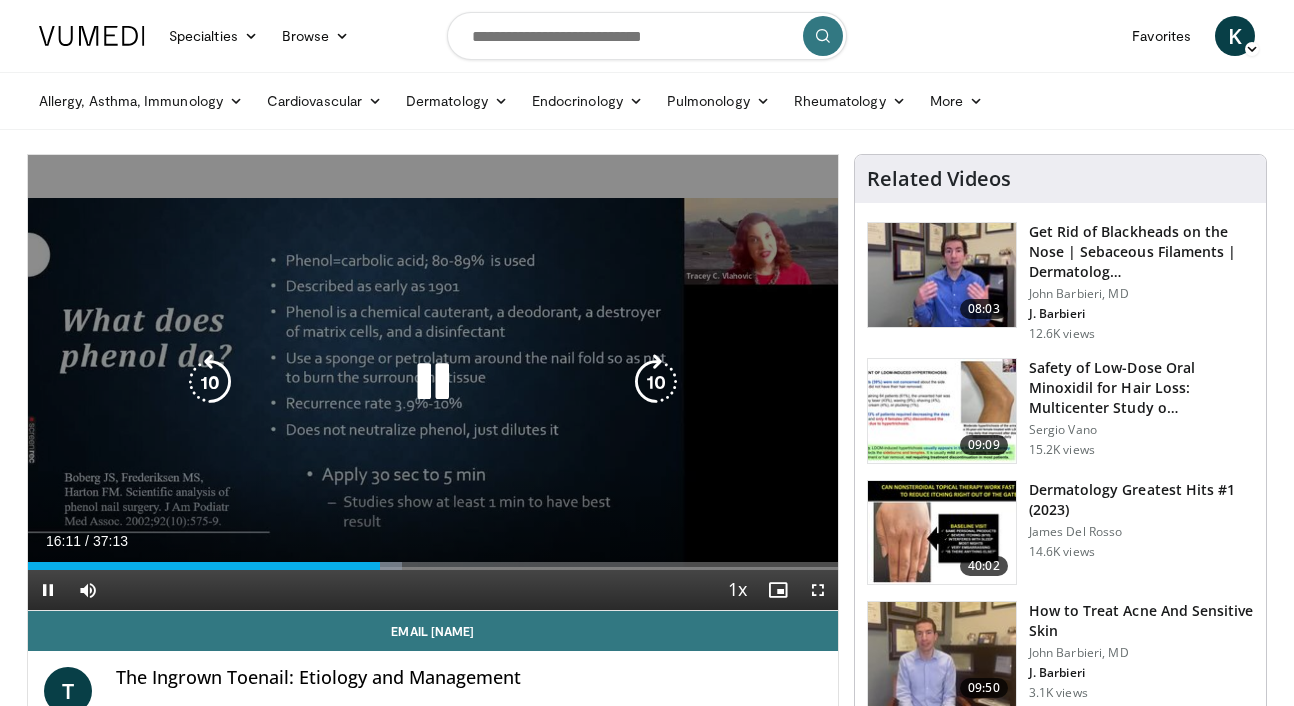 click at bounding box center [433, 382] 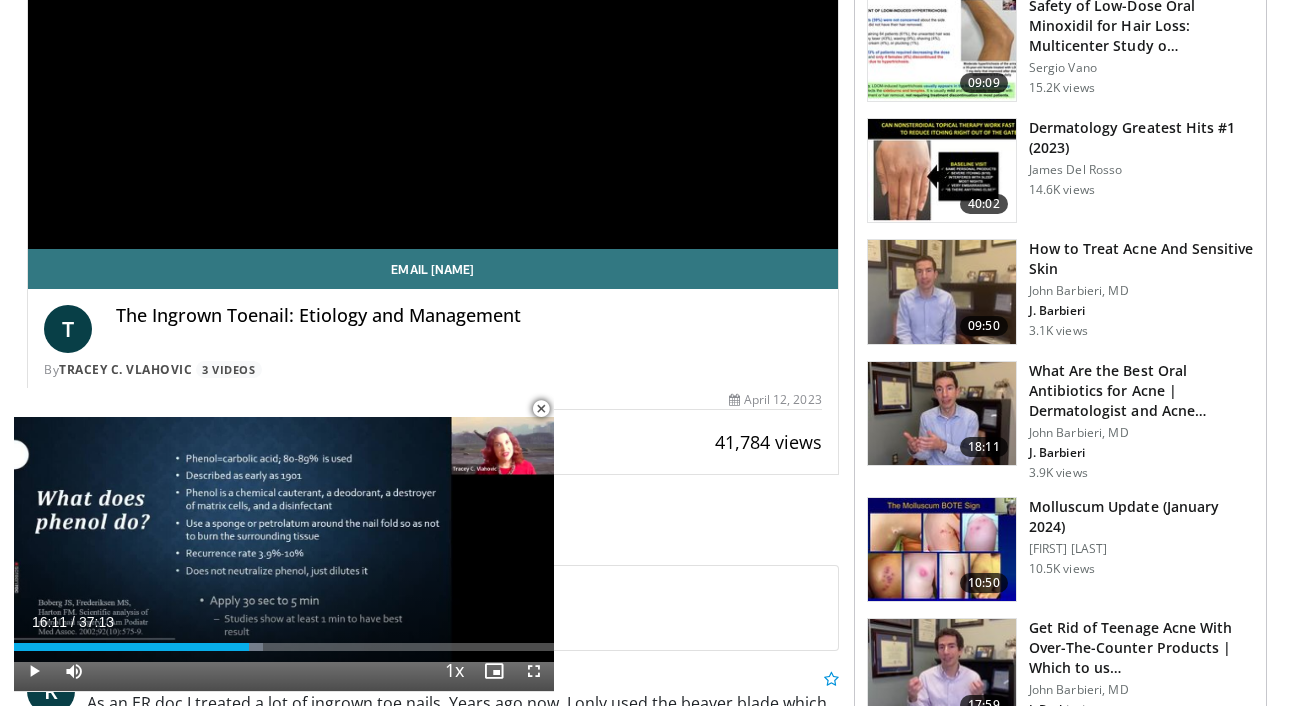 scroll, scrollTop: 0, scrollLeft: 0, axis: both 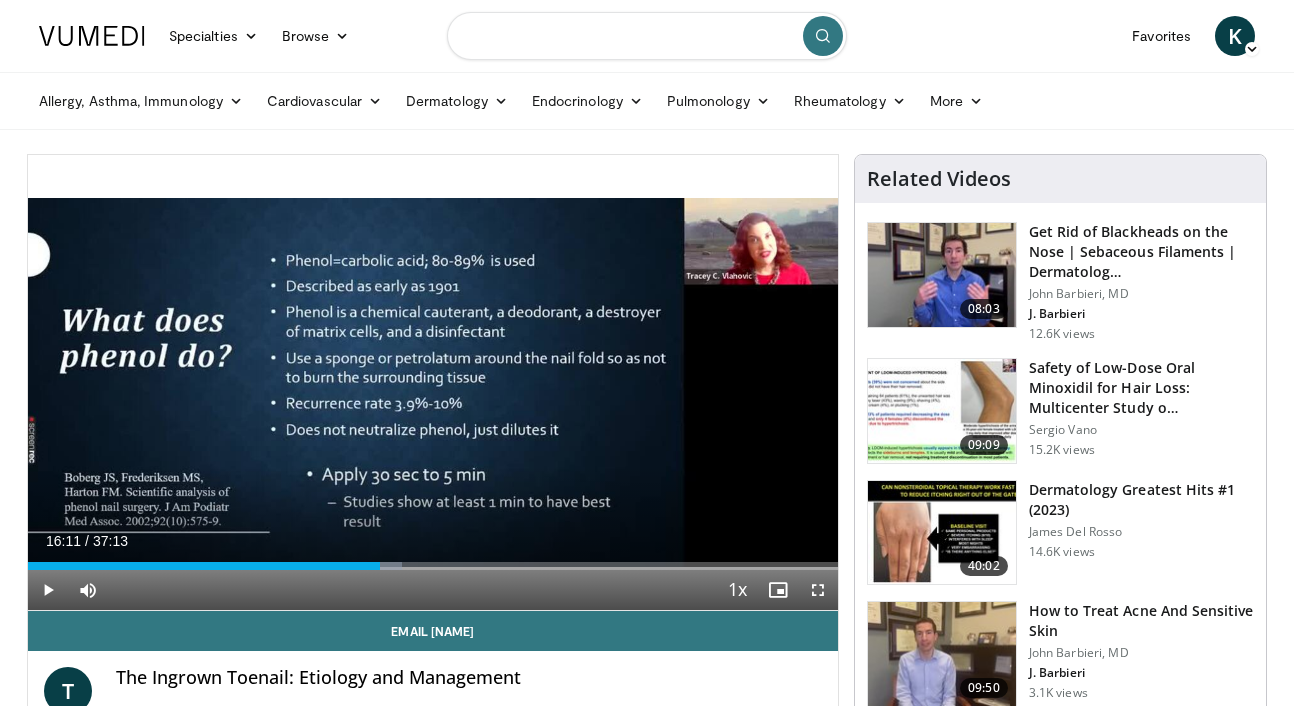 click at bounding box center (647, 36) 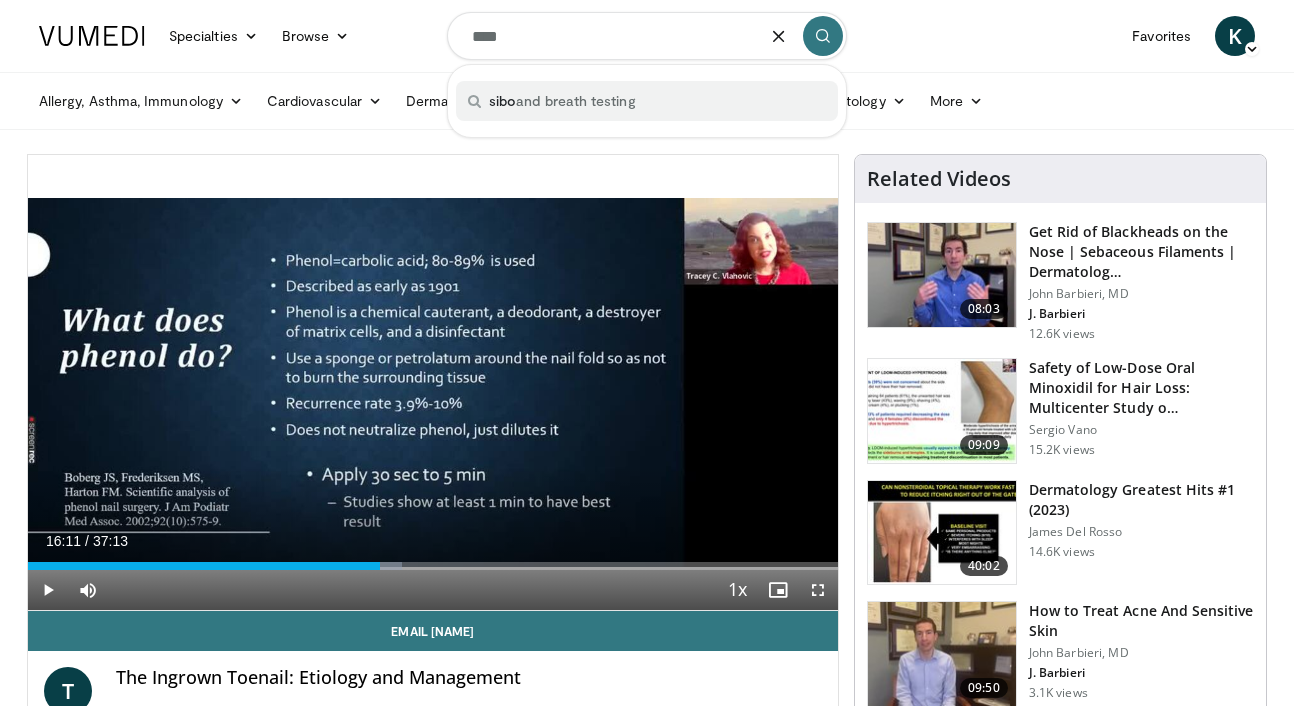 click on "sibo  and breath testing" at bounding box center (562, 101) 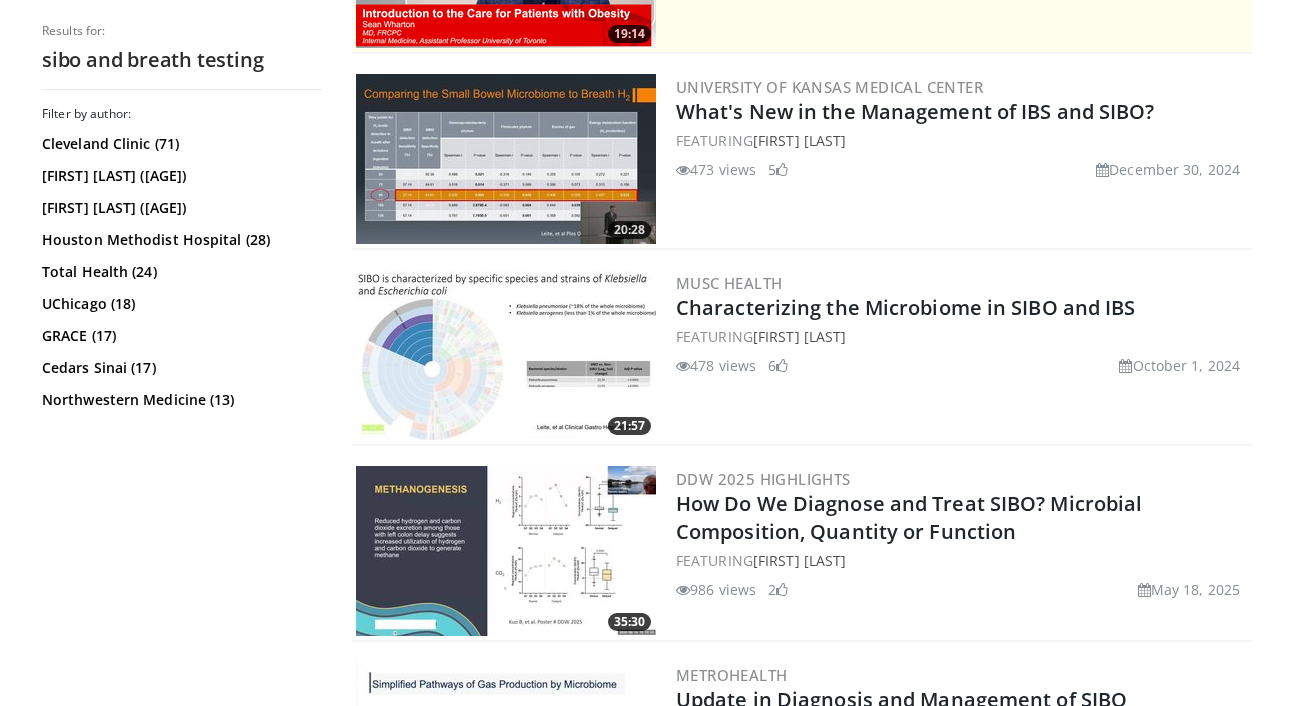 scroll, scrollTop: 683, scrollLeft: 0, axis: vertical 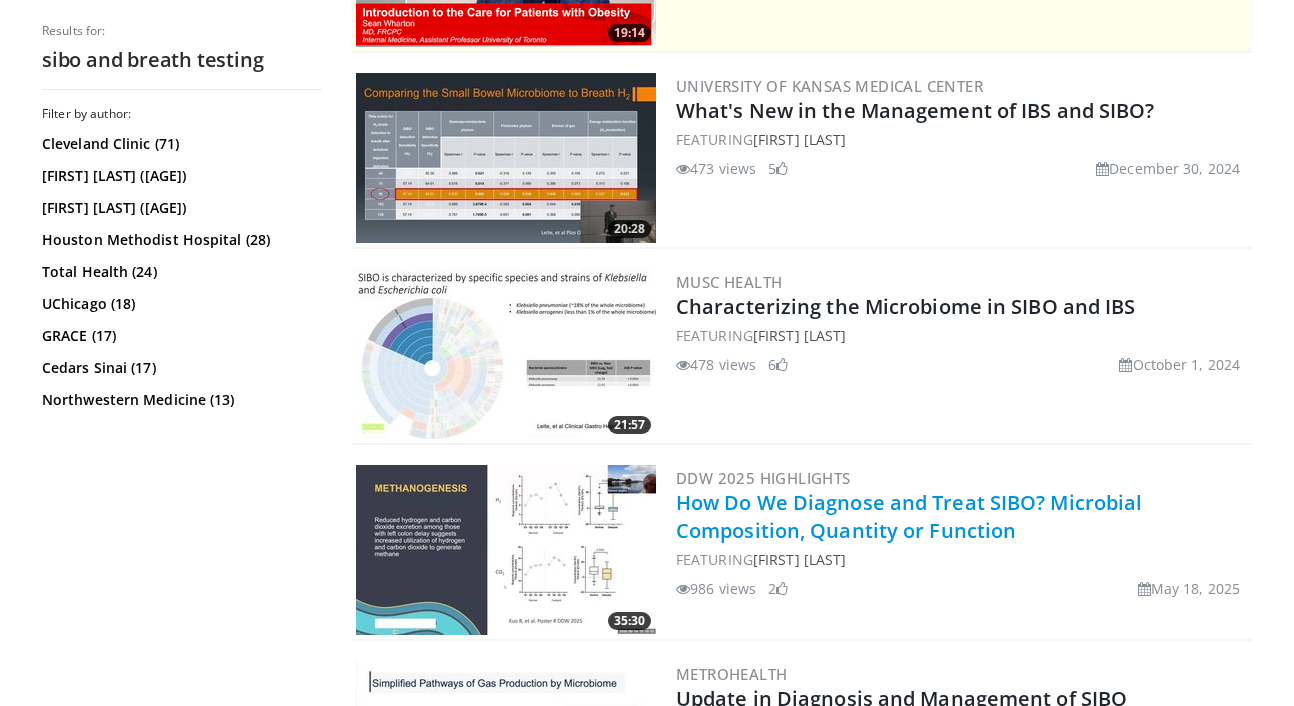 click on "How Do We Diagnose and Treat SIBO? Microbial Composition, Quantity or Function" at bounding box center (909, 516) 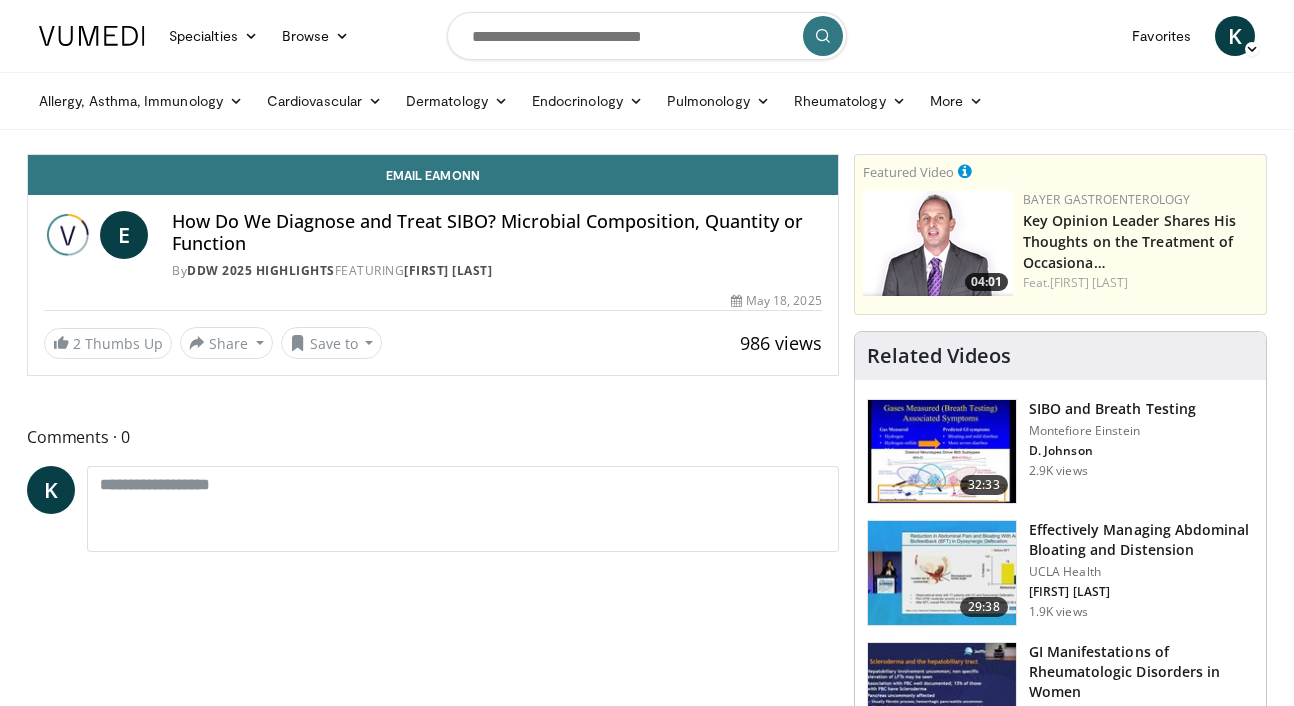 scroll, scrollTop: 0, scrollLeft: 0, axis: both 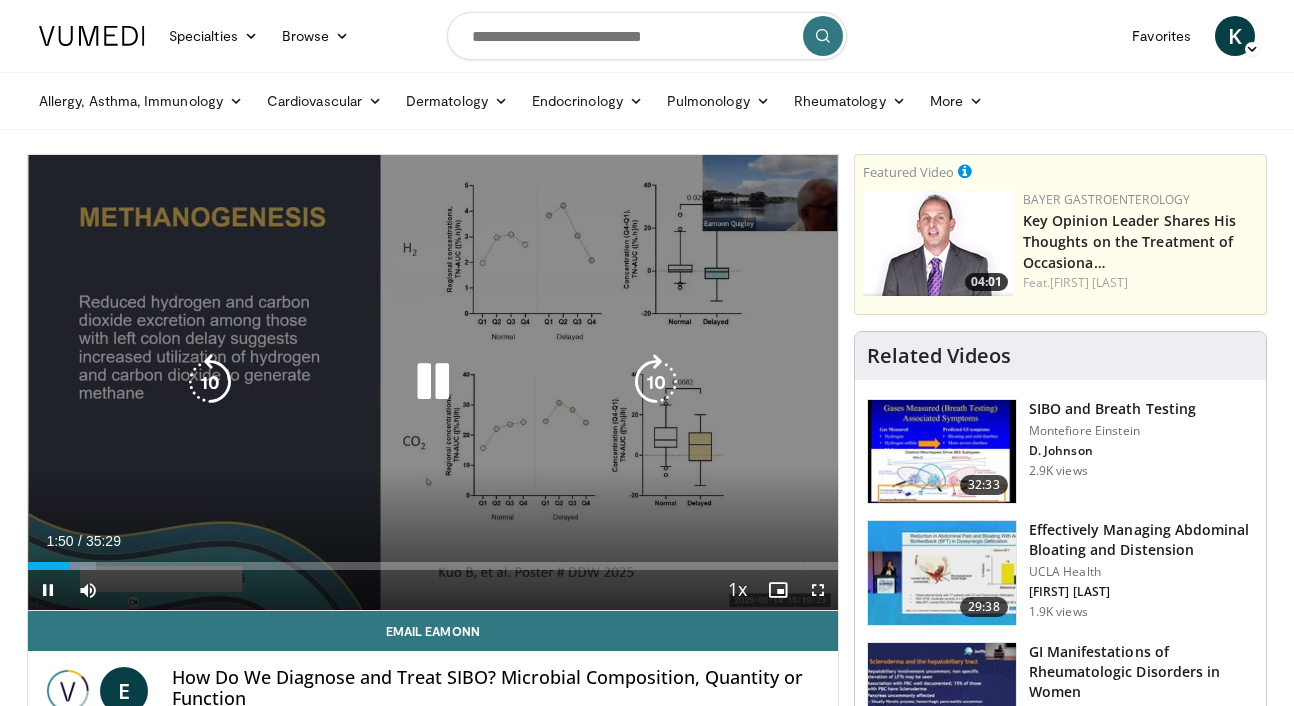 click on "10 seconds
Tap to unmute" at bounding box center (433, 382) 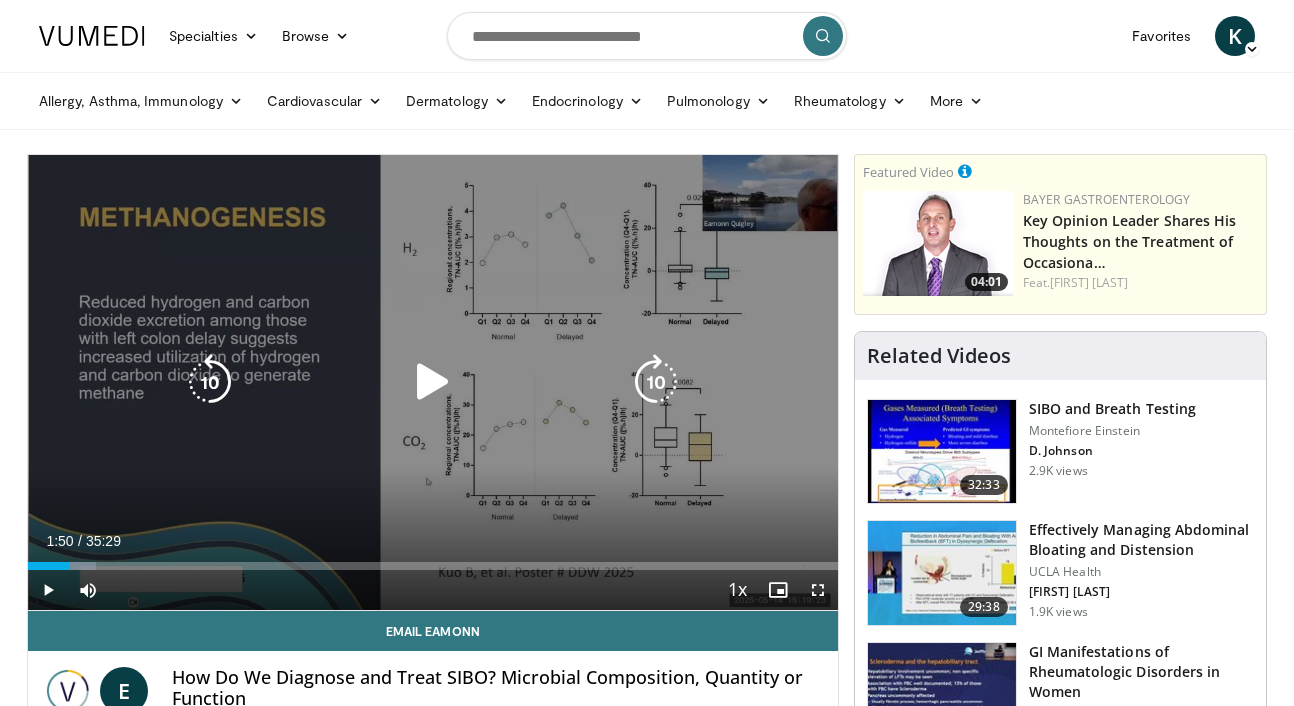 click at bounding box center [433, 382] 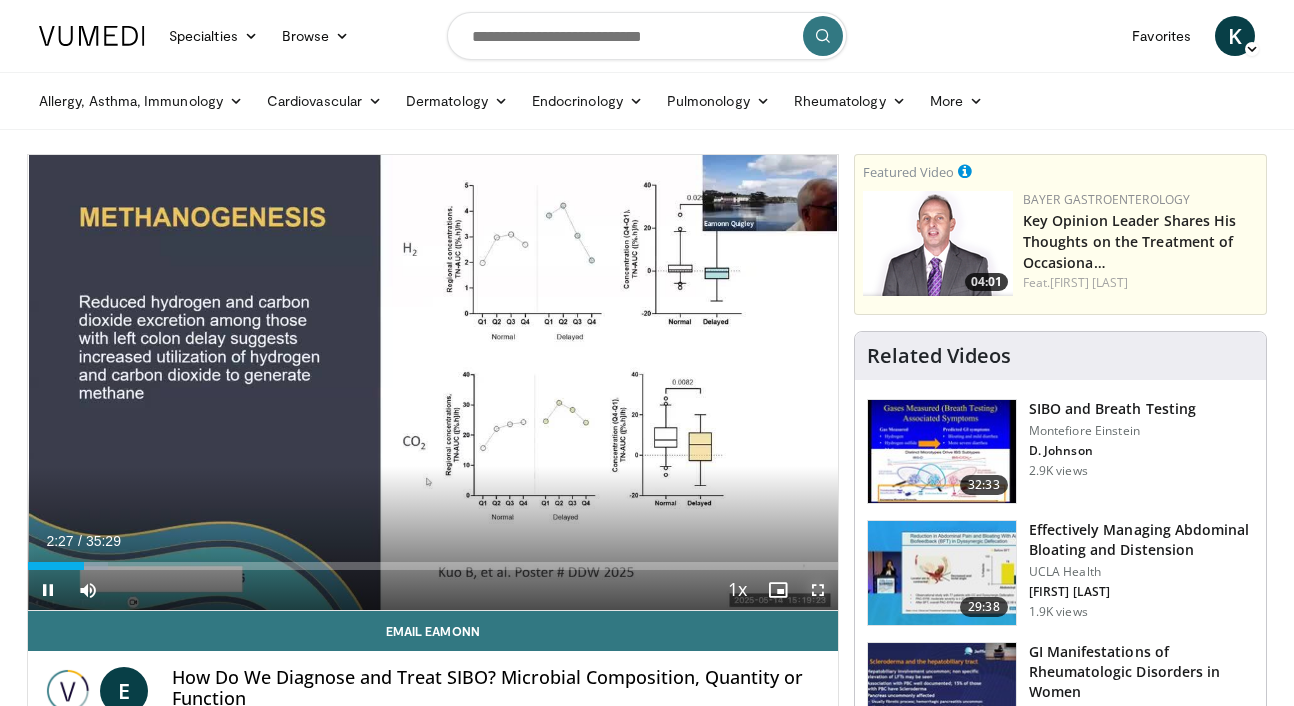 click at bounding box center [818, 590] 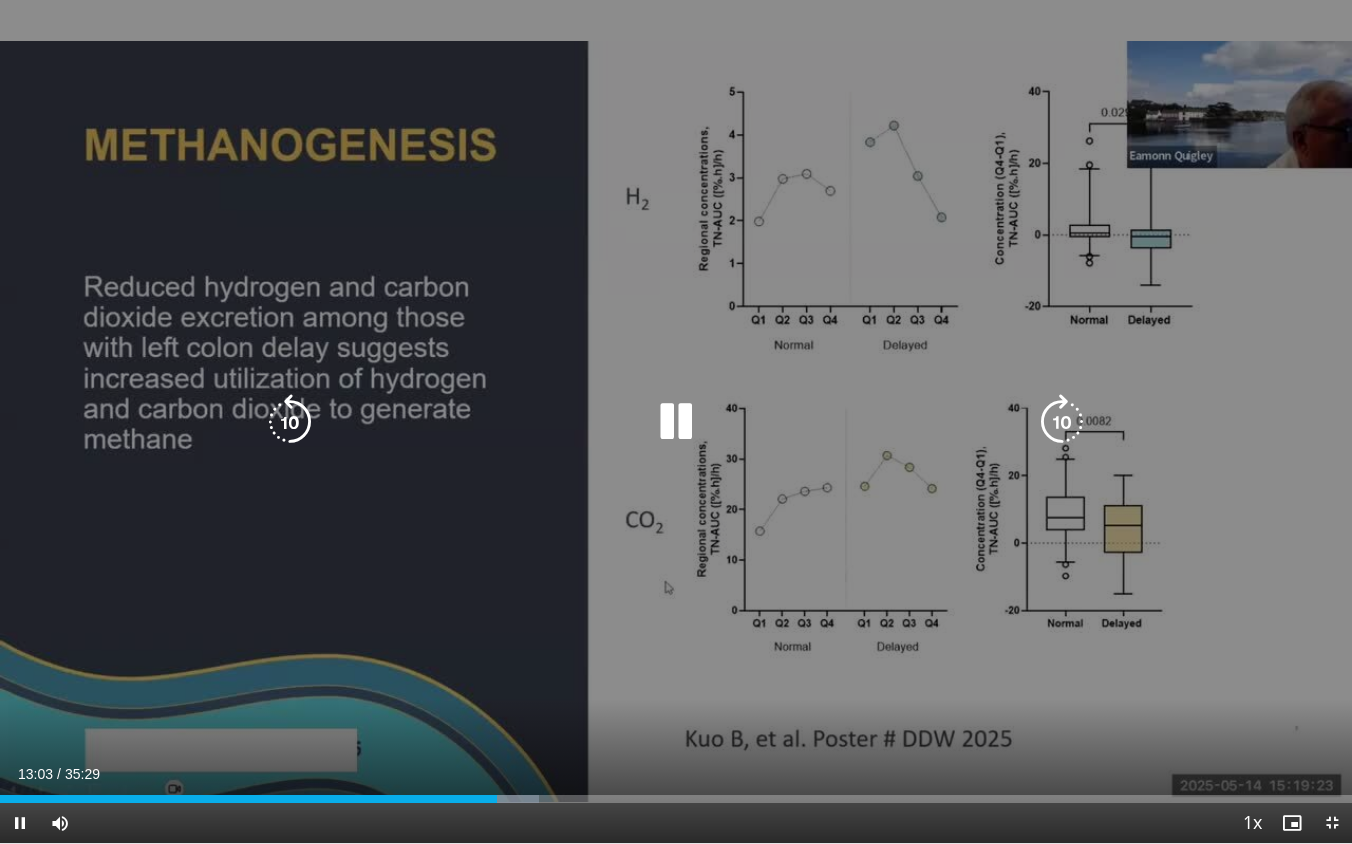 click at bounding box center (676, 422) 